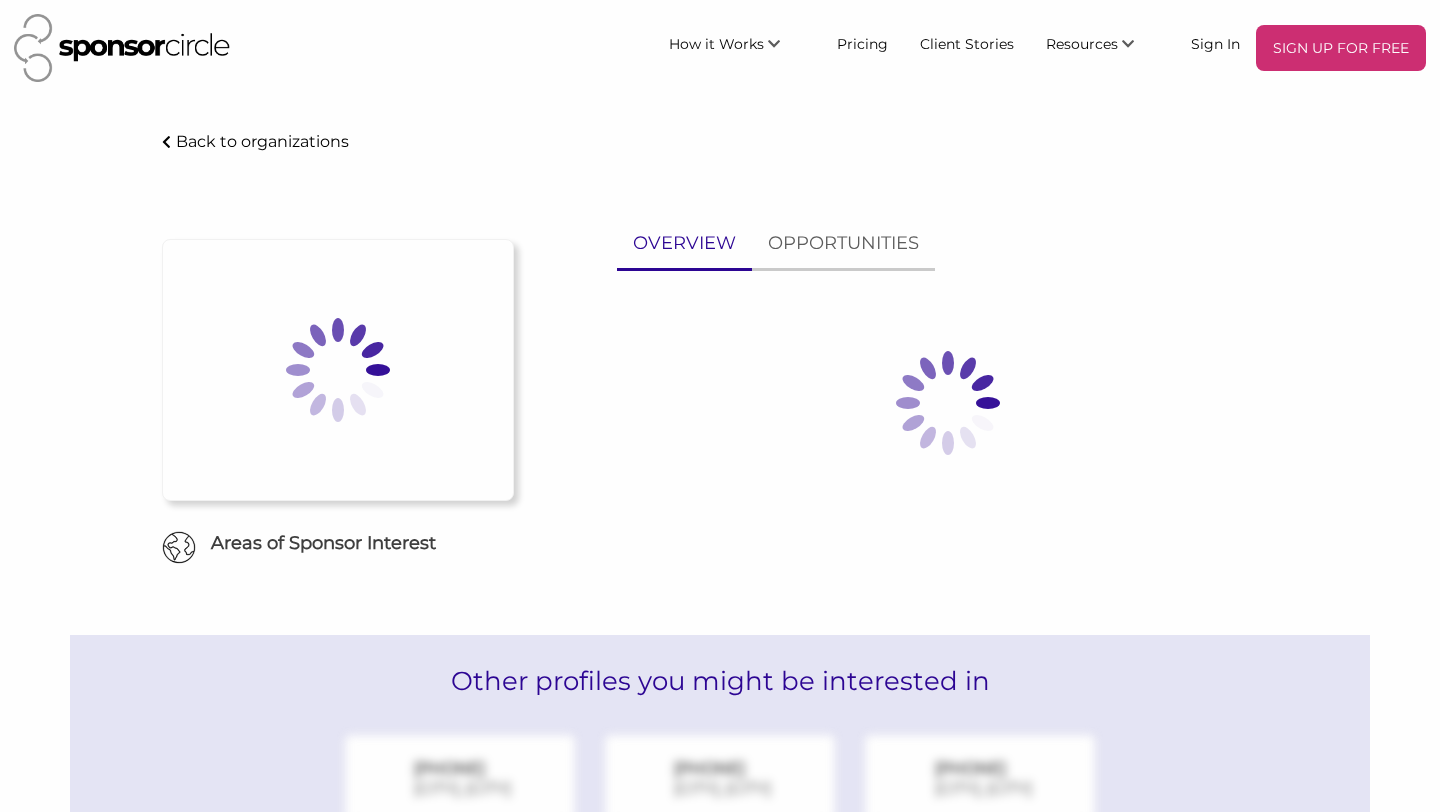 scroll, scrollTop: 0, scrollLeft: 0, axis: both 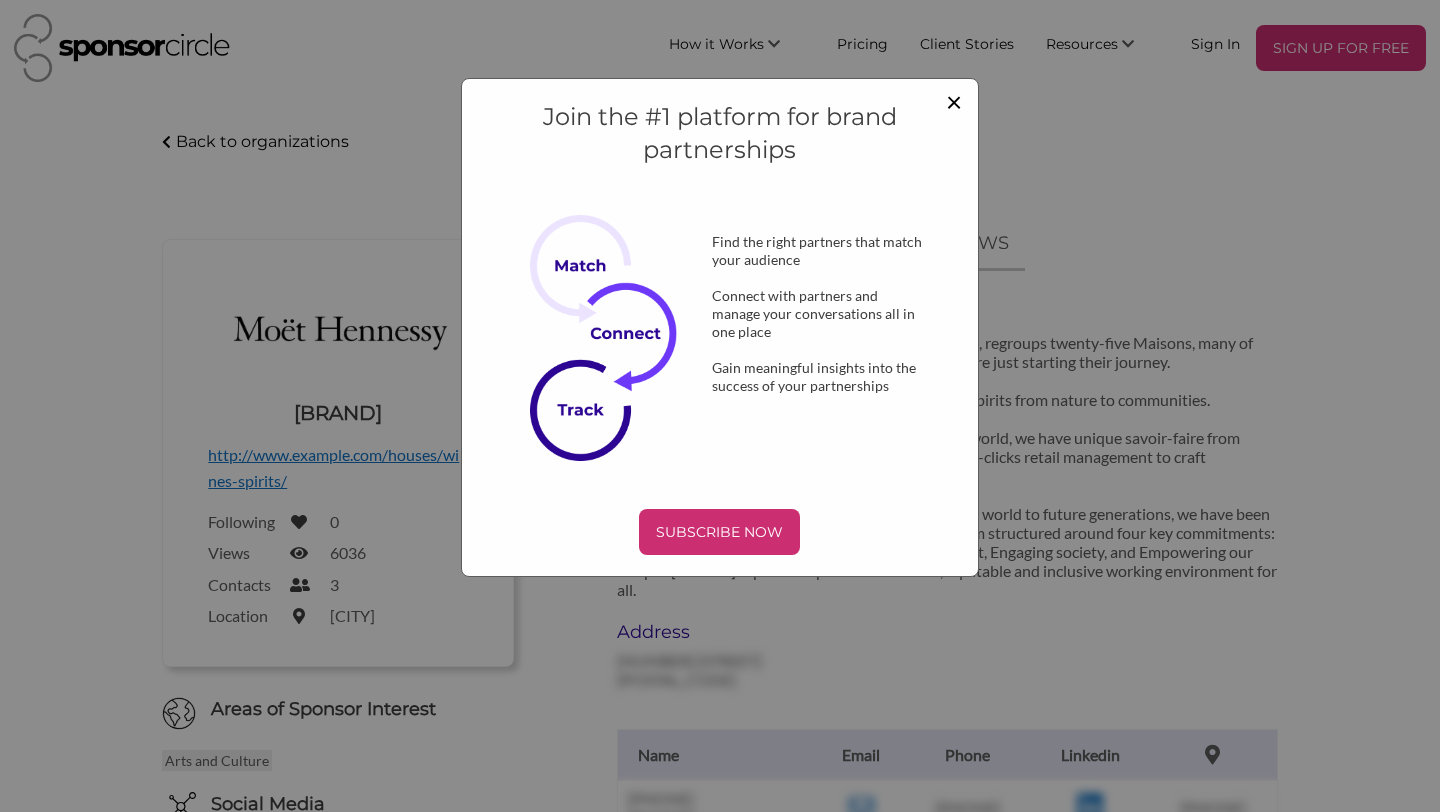 click on "×" at bounding box center [954, 101] 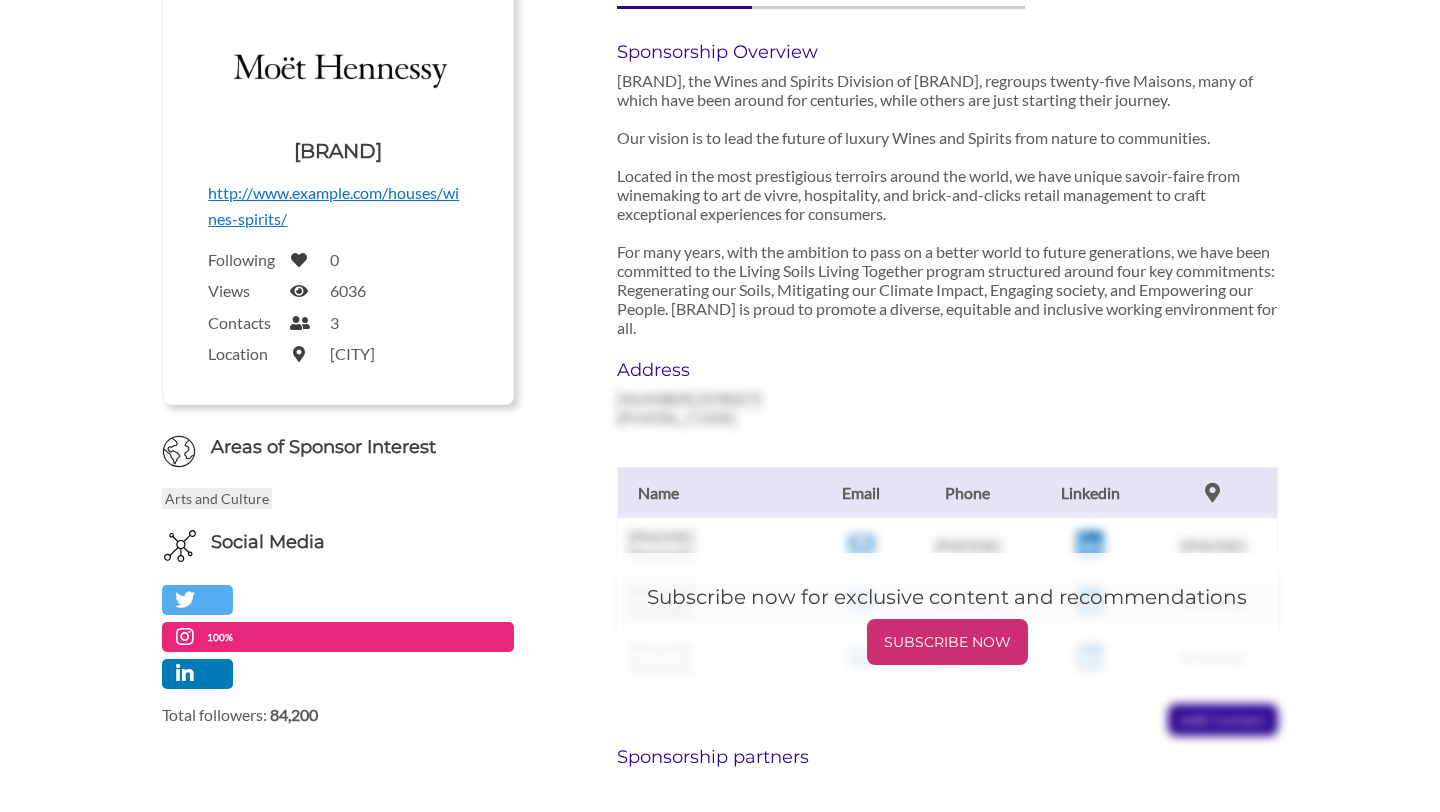 scroll, scrollTop: 0, scrollLeft: 0, axis: both 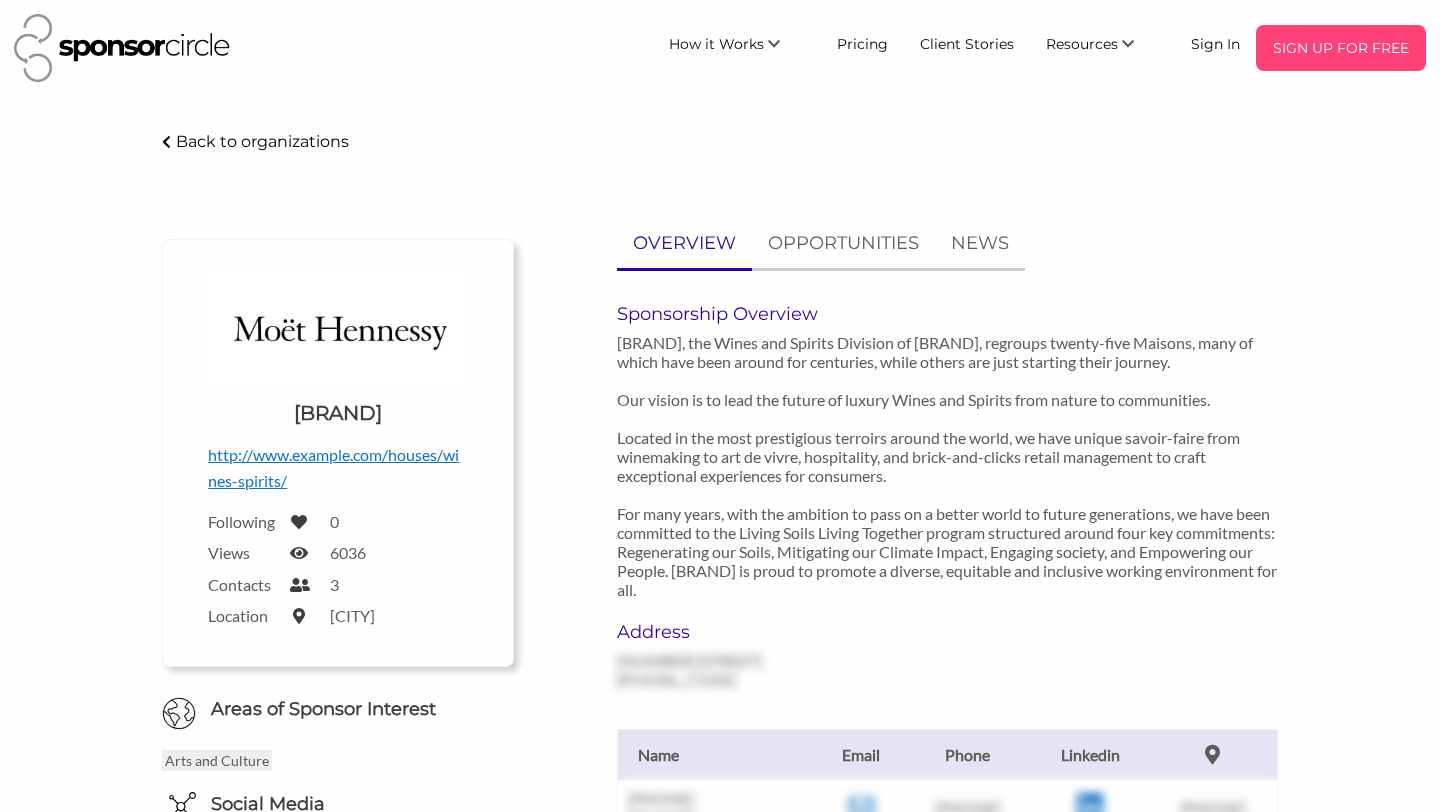 click on "SIGN UP FOR FREE" at bounding box center (1341, 48) 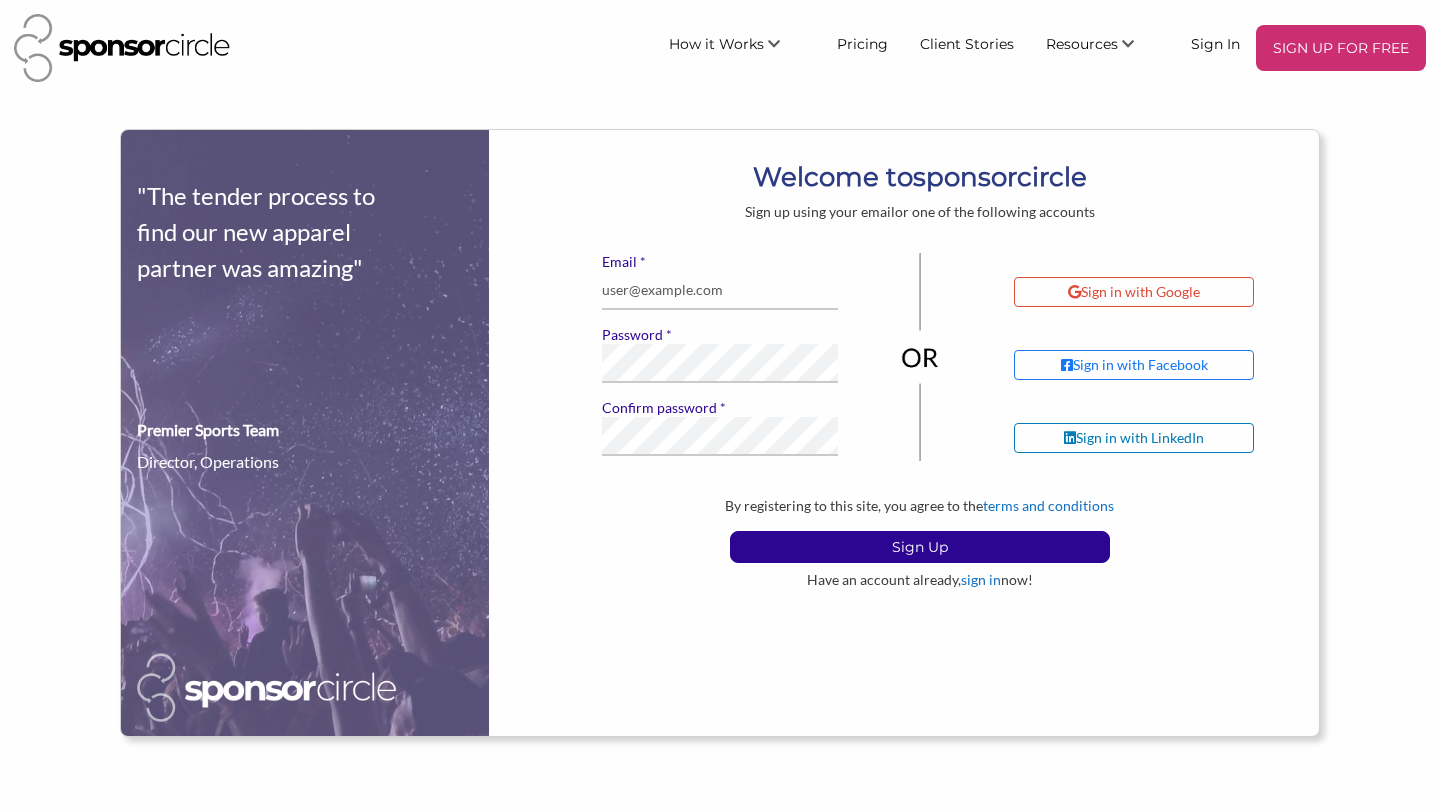 scroll, scrollTop: 0, scrollLeft: 0, axis: both 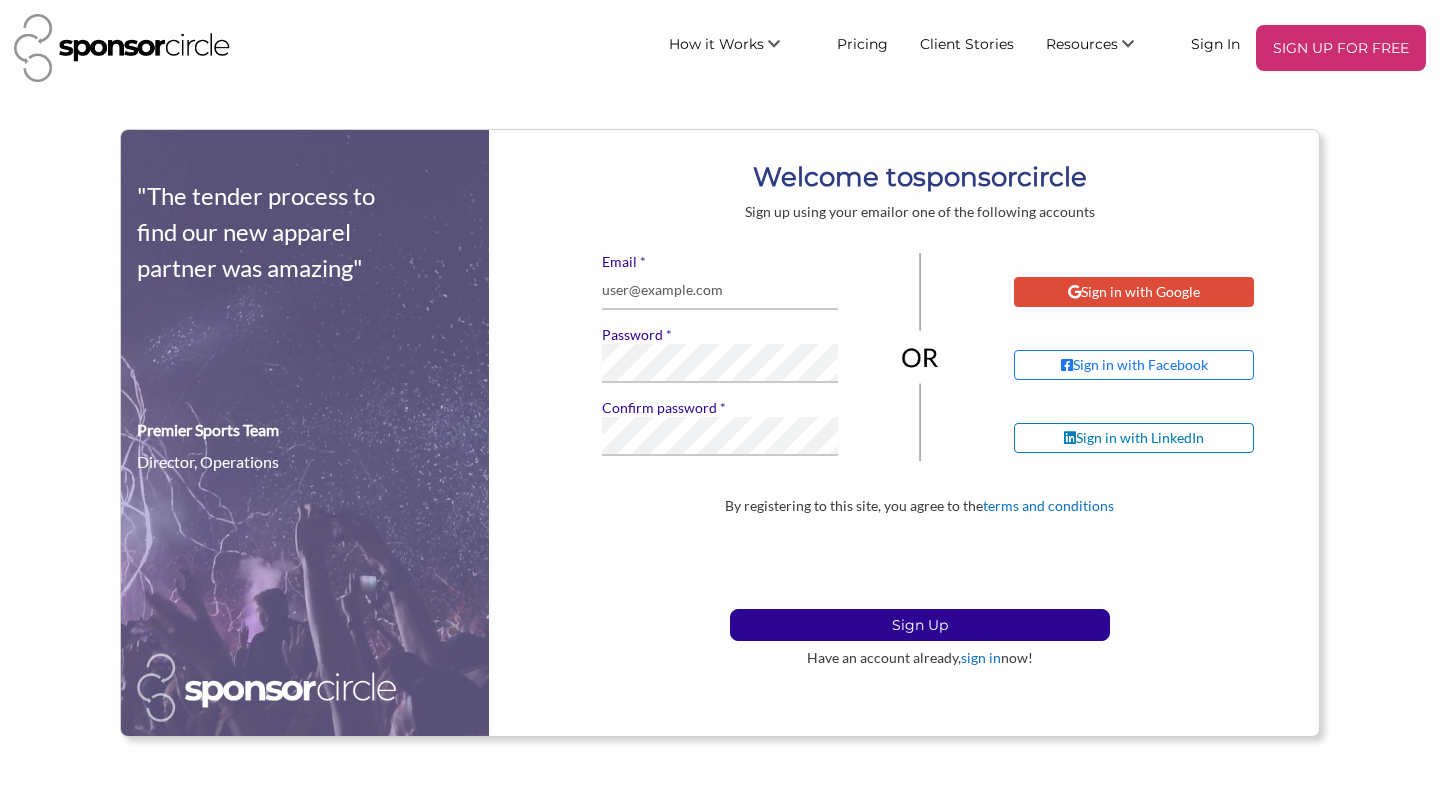 click on "Sign in with Google" at bounding box center [1134, 292] 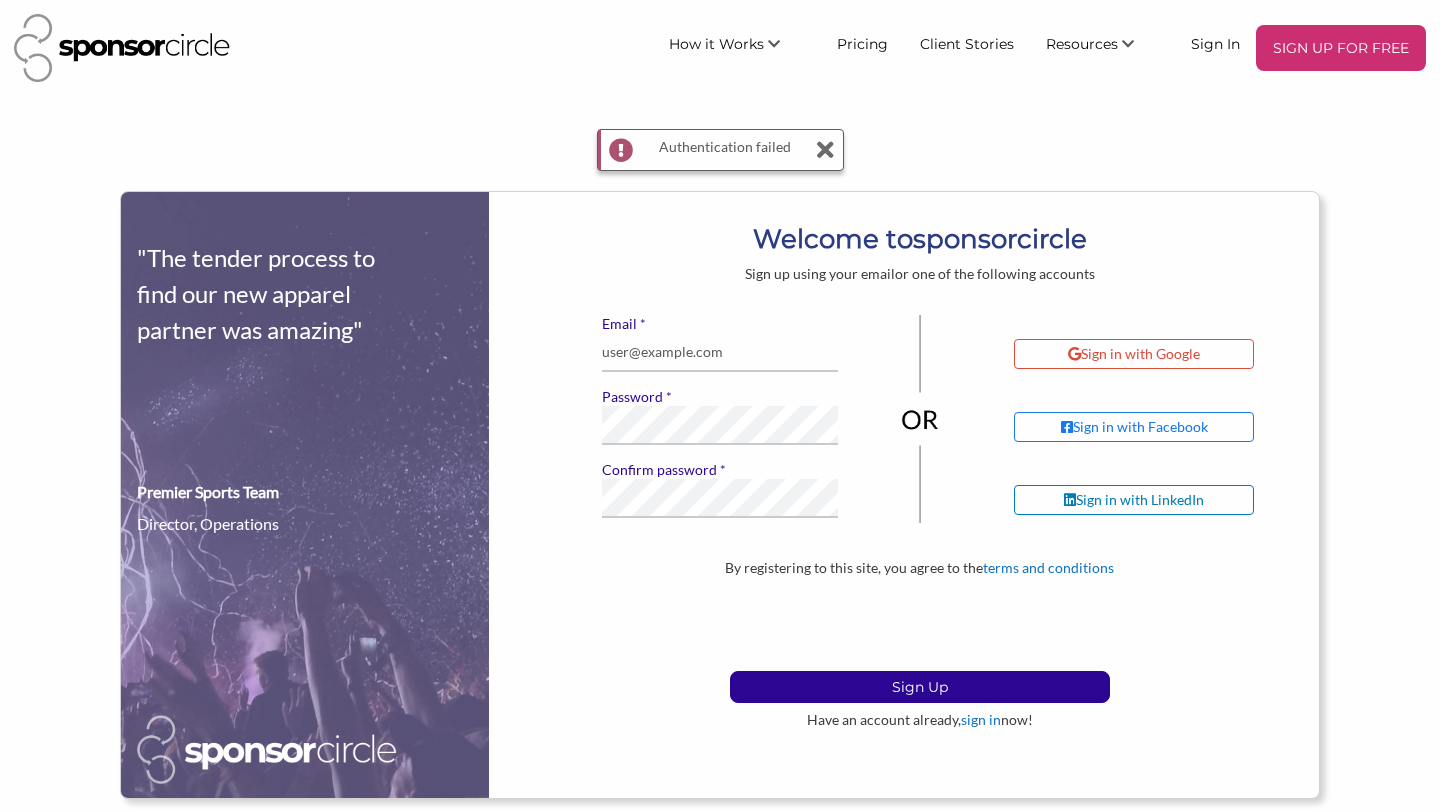 scroll, scrollTop: 0, scrollLeft: 0, axis: both 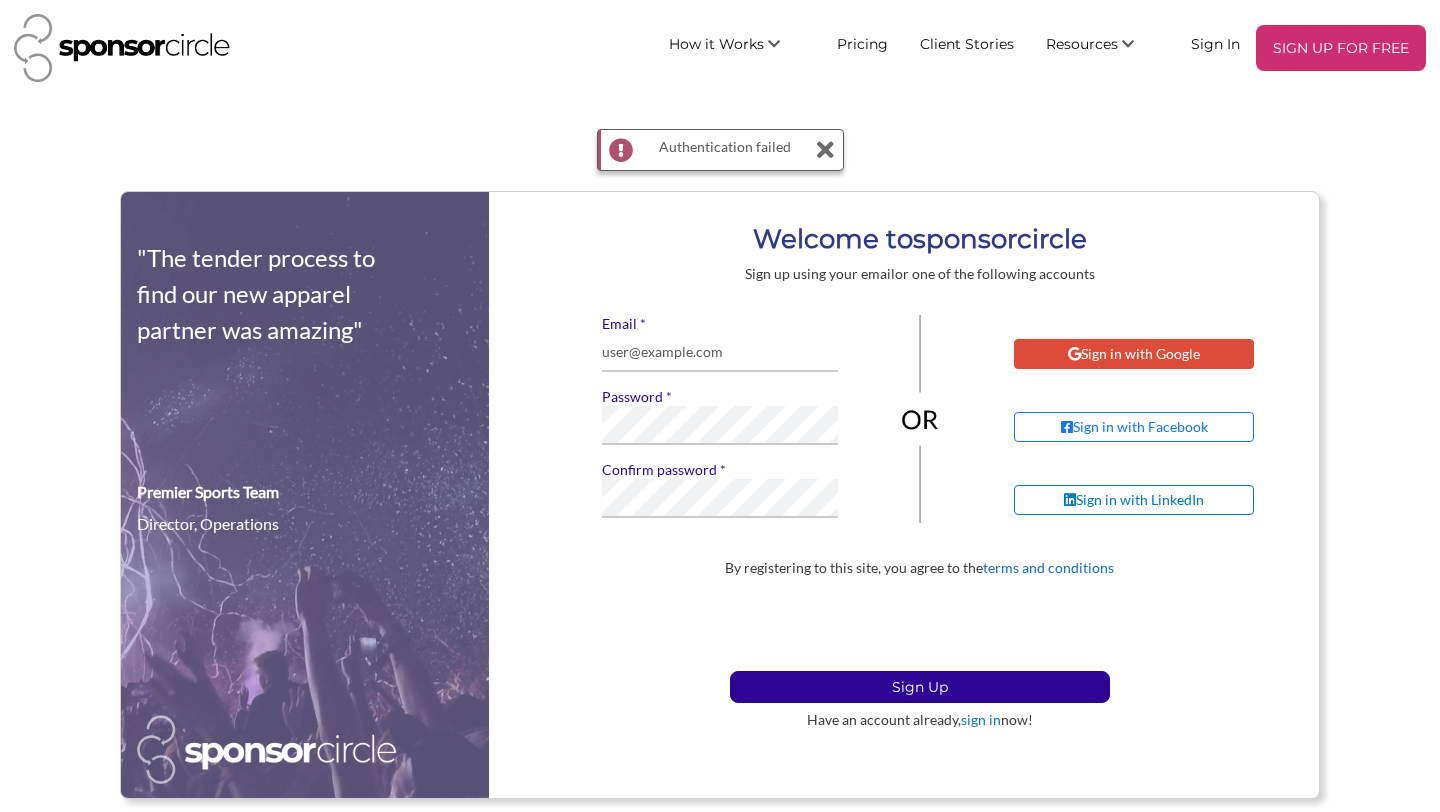 click on "Sign in with Google" at bounding box center [1134, 354] 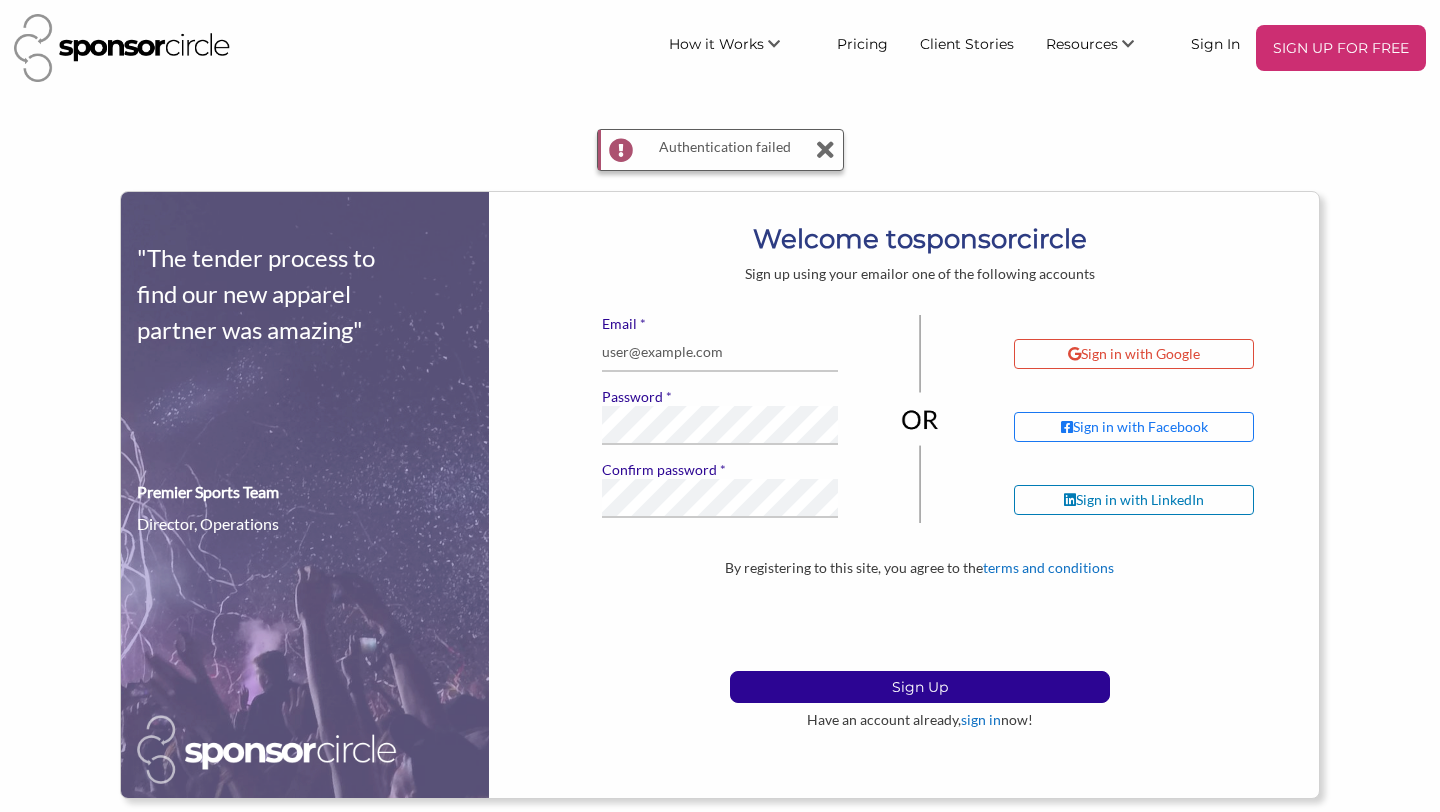 scroll, scrollTop: 0, scrollLeft: 0, axis: both 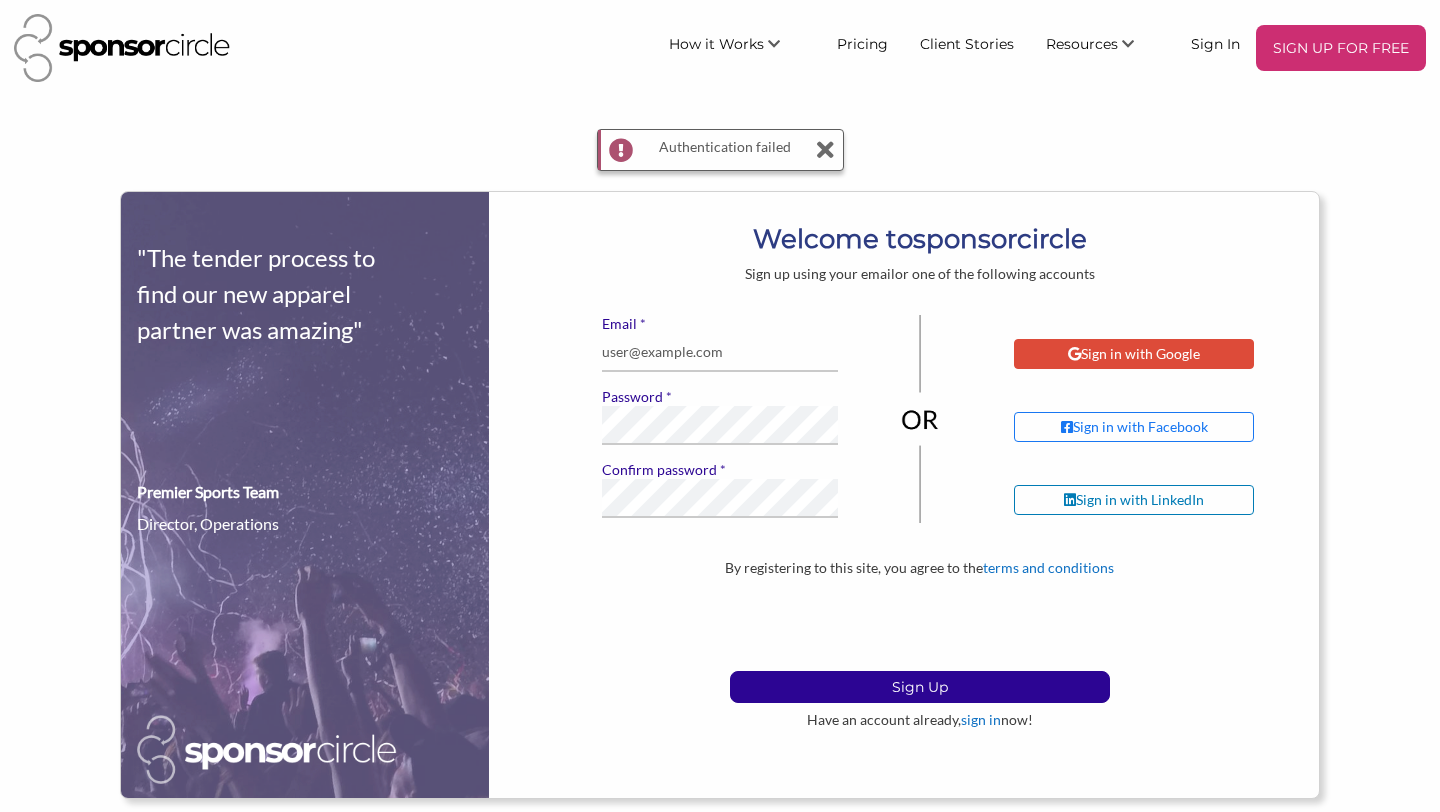 click on "Sign in with Google" at bounding box center [1134, 354] 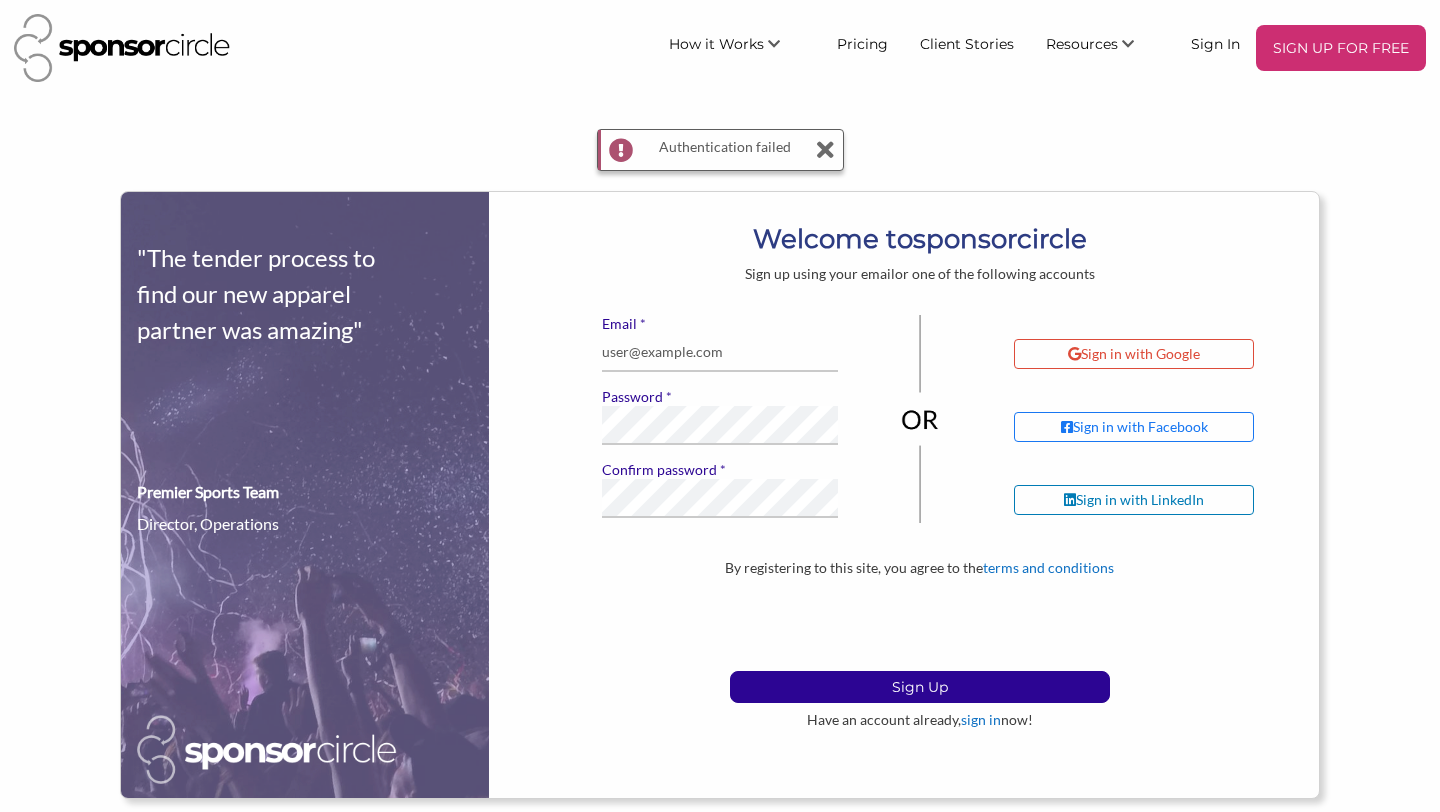 scroll, scrollTop: 0, scrollLeft: 0, axis: both 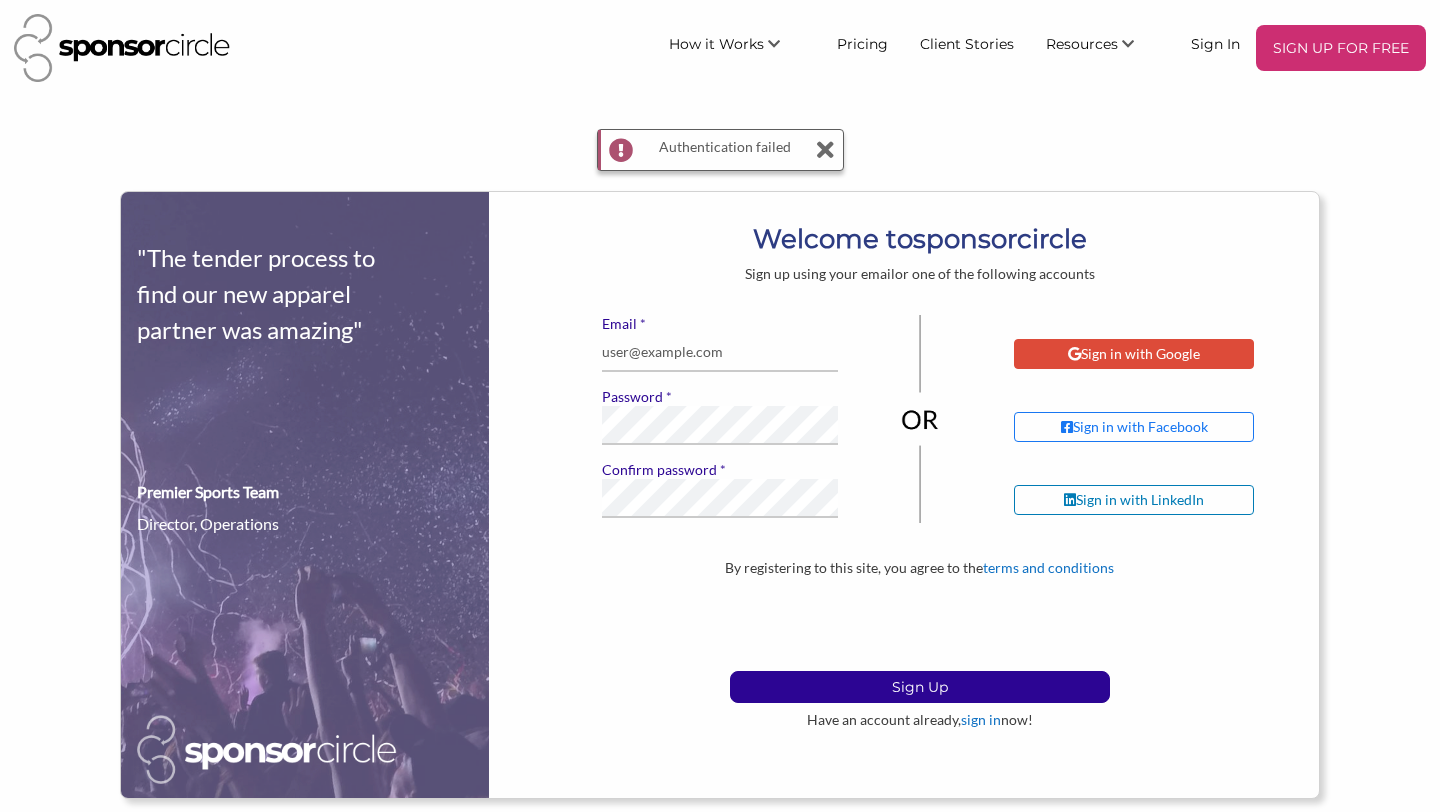 click on "Sign in with Google" at bounding box center [1134, 354] 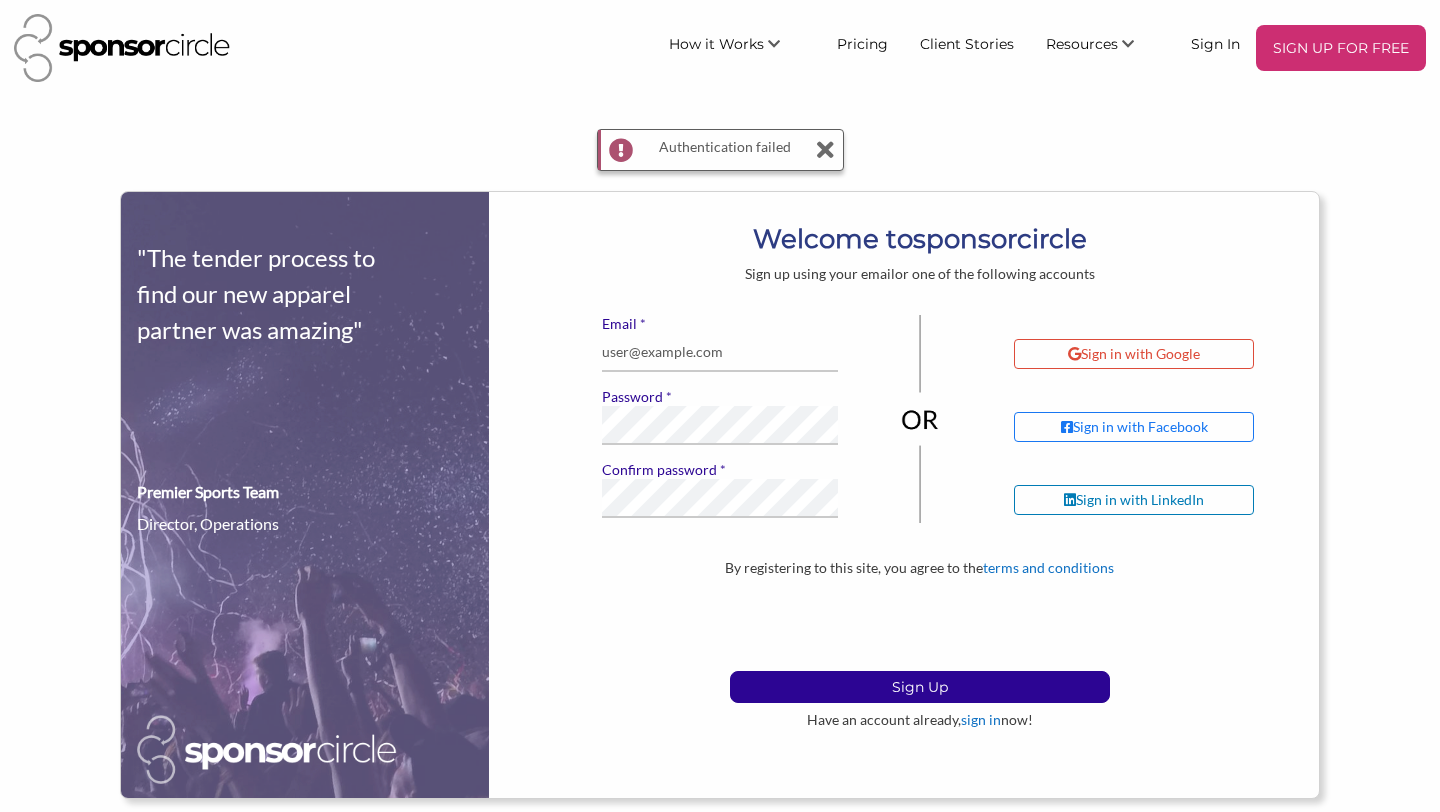 scroll, scrollTop: 0, scrollLeft: 0, axis: both 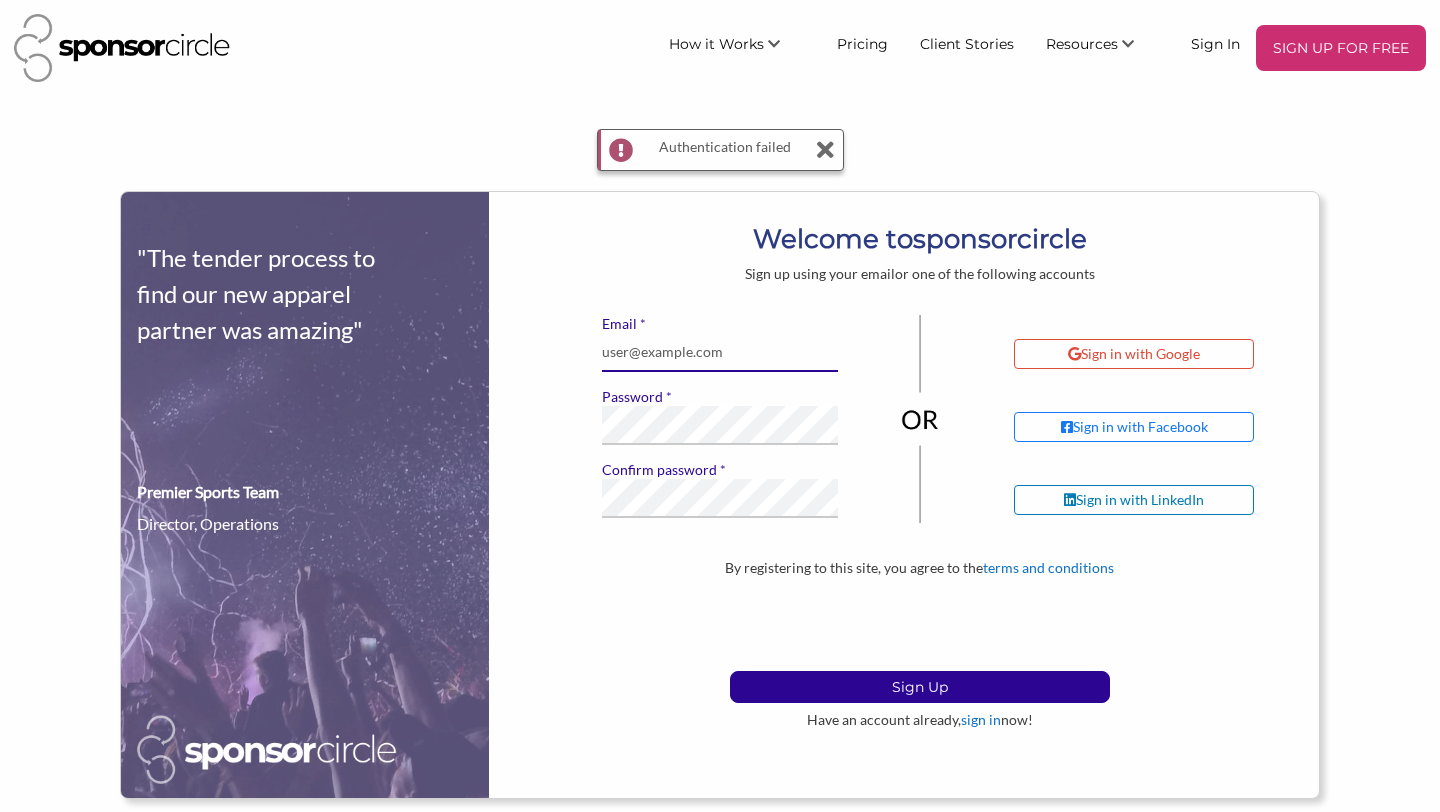 click on "*  Email" at bounding box center [720, 352] 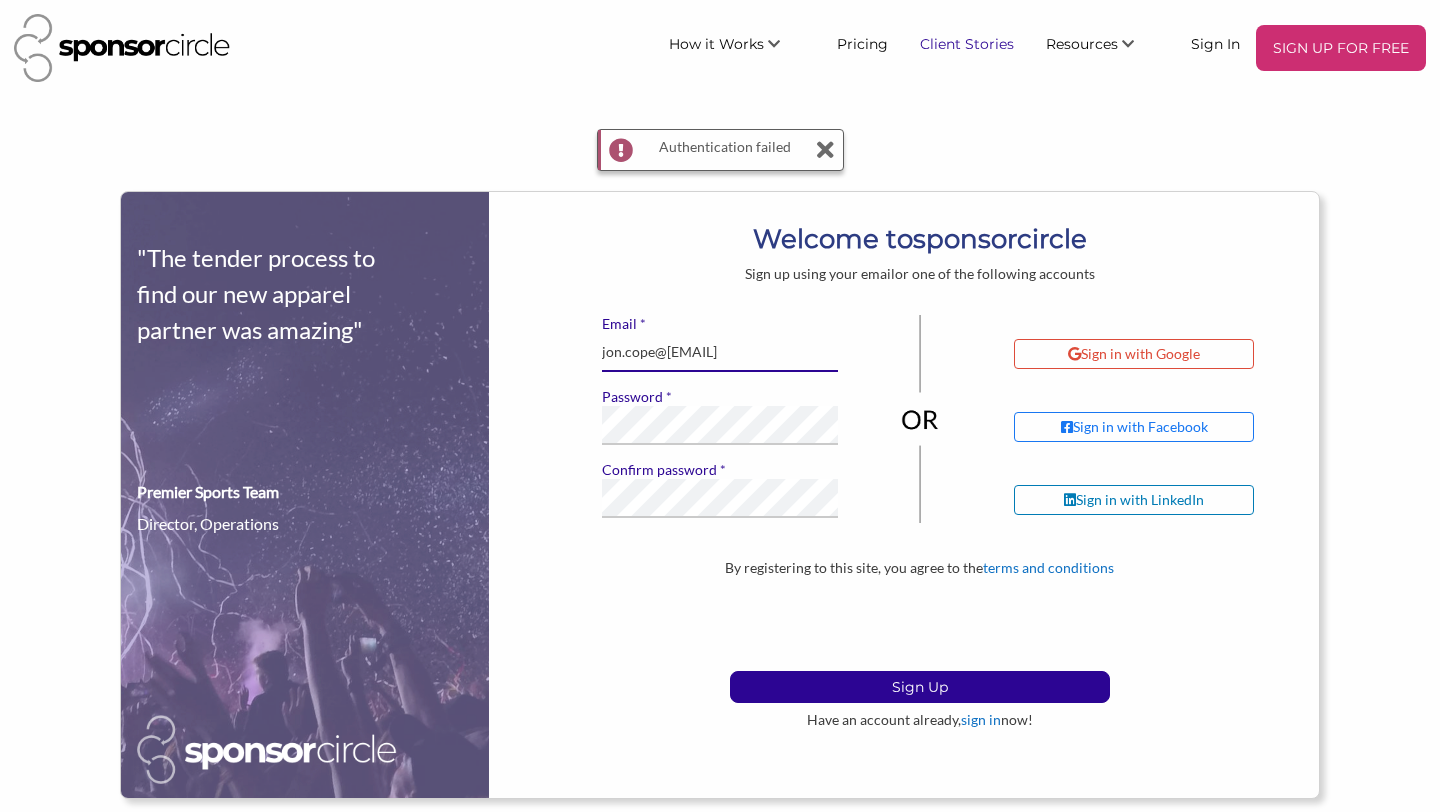 type on "jon.cope@victim15.com" 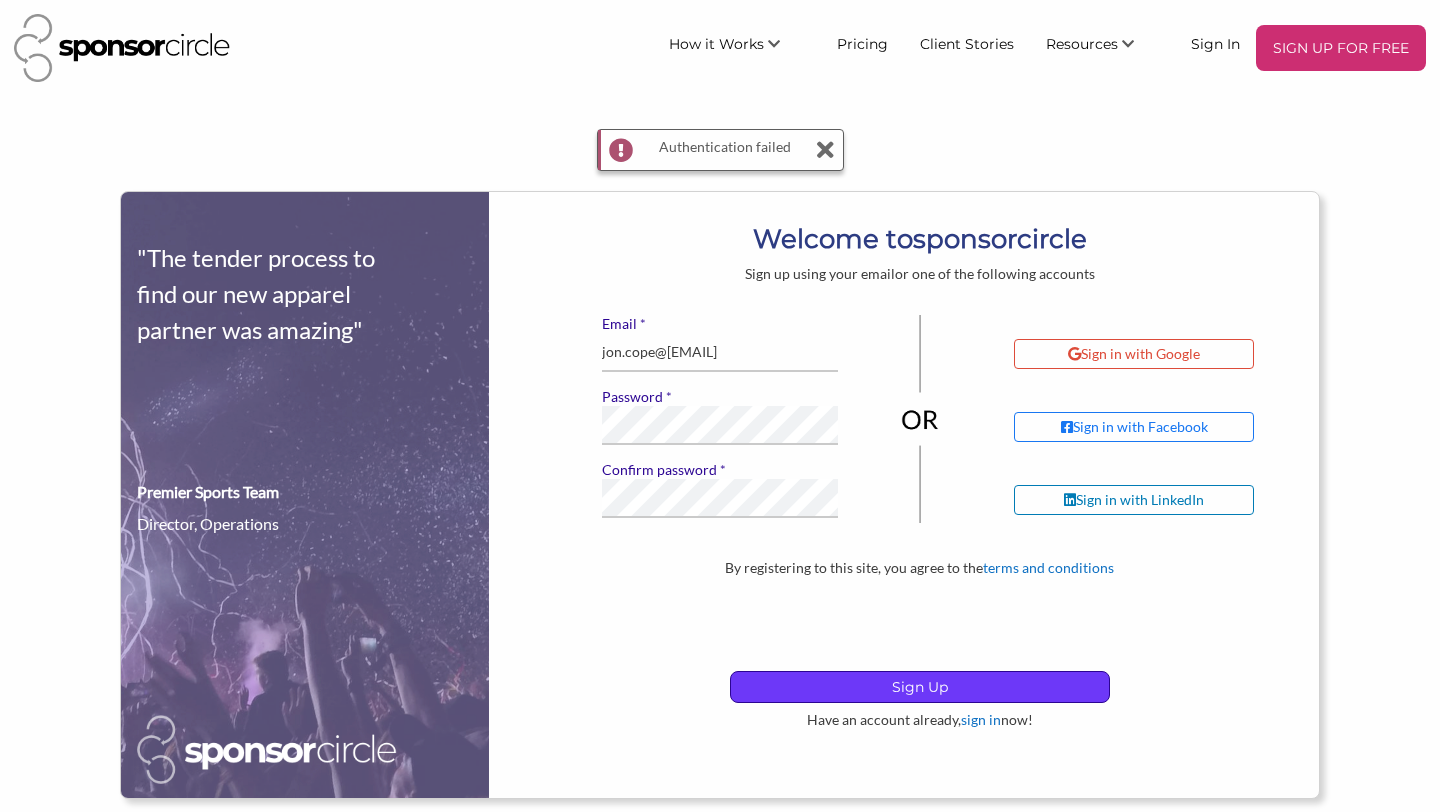 click on "Sign Up" at bounding box center [920, 687] 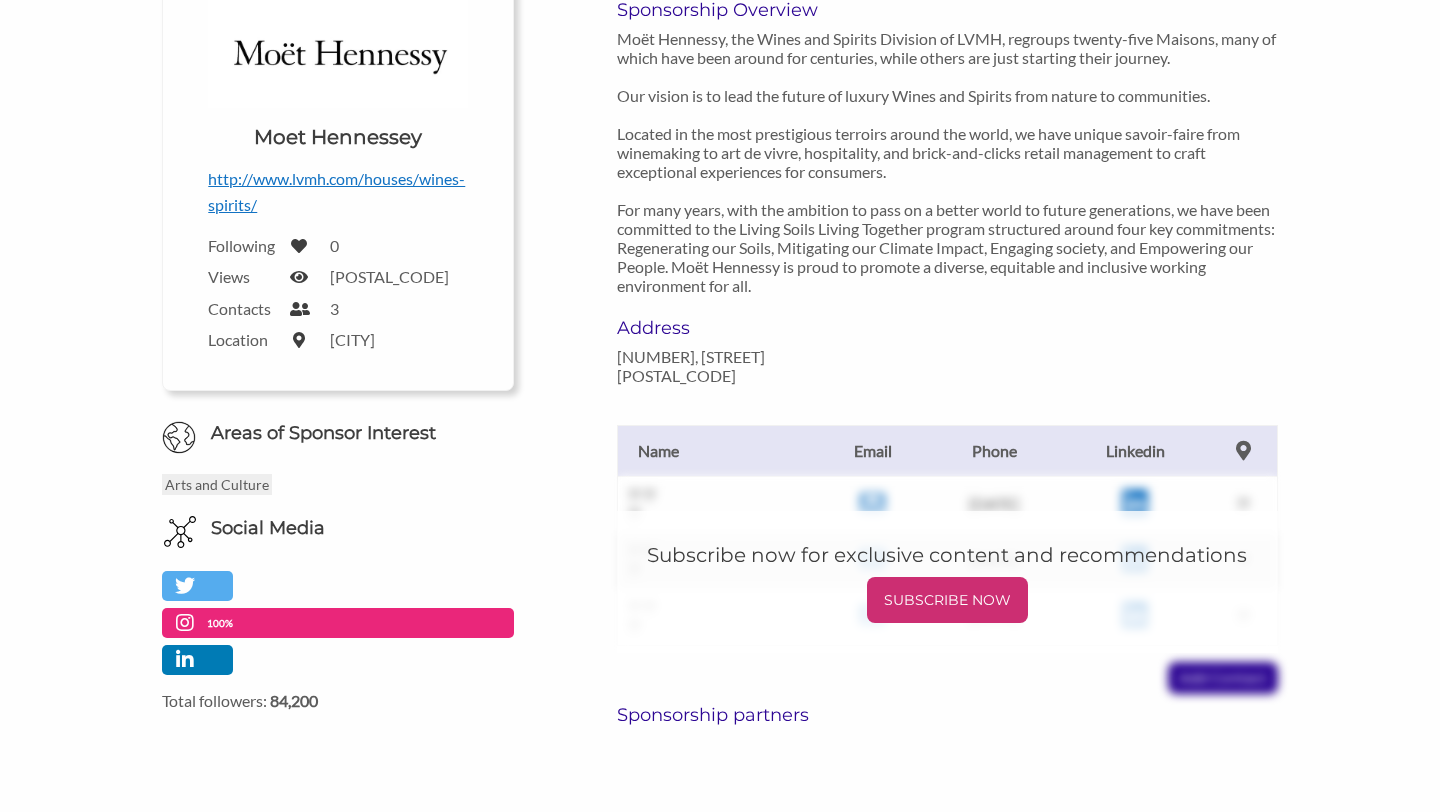 scroll, scrollTop: 306, scrollLeft: 0, axis: vertical 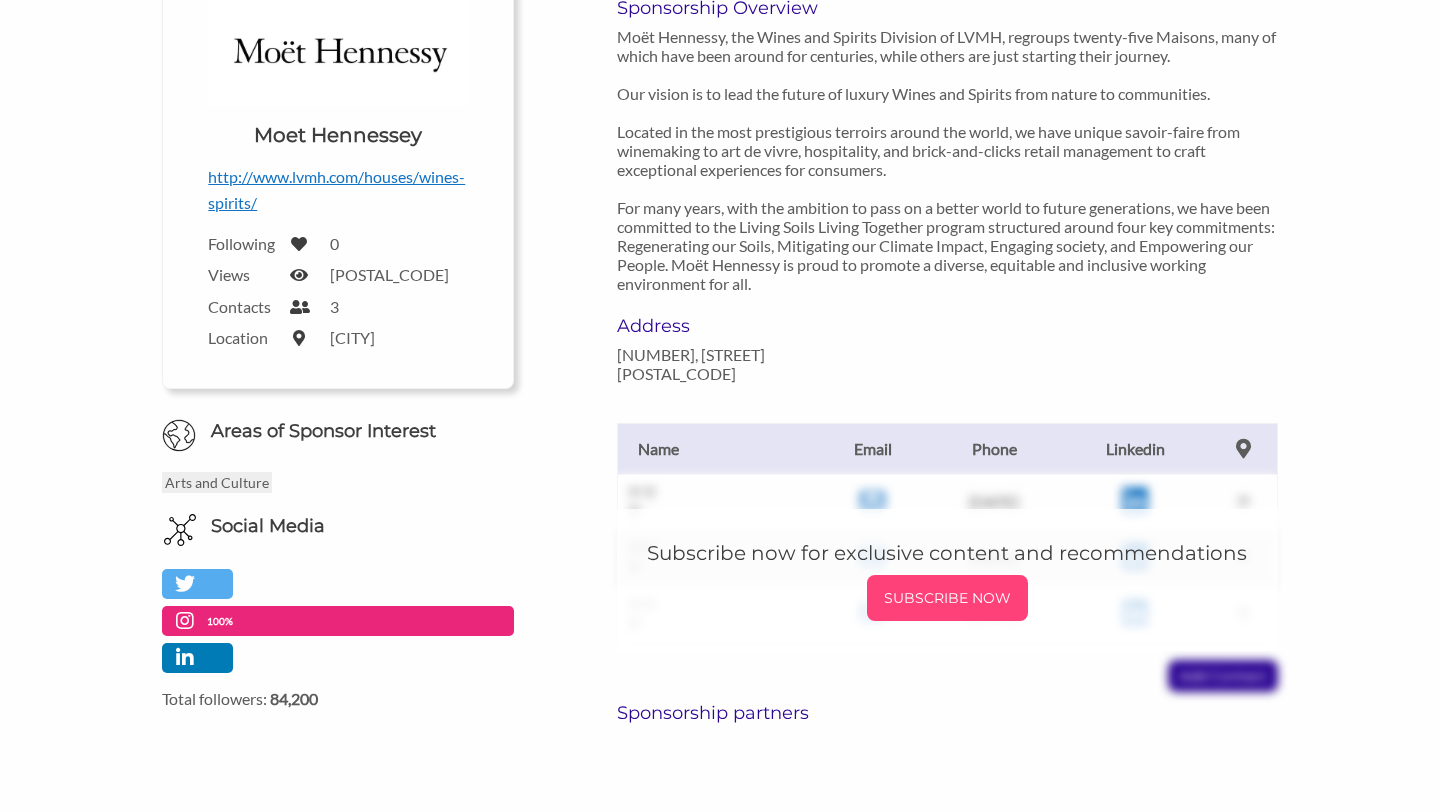 click on "SUBSCRIBE NOW" at bounding box center [947, 598] 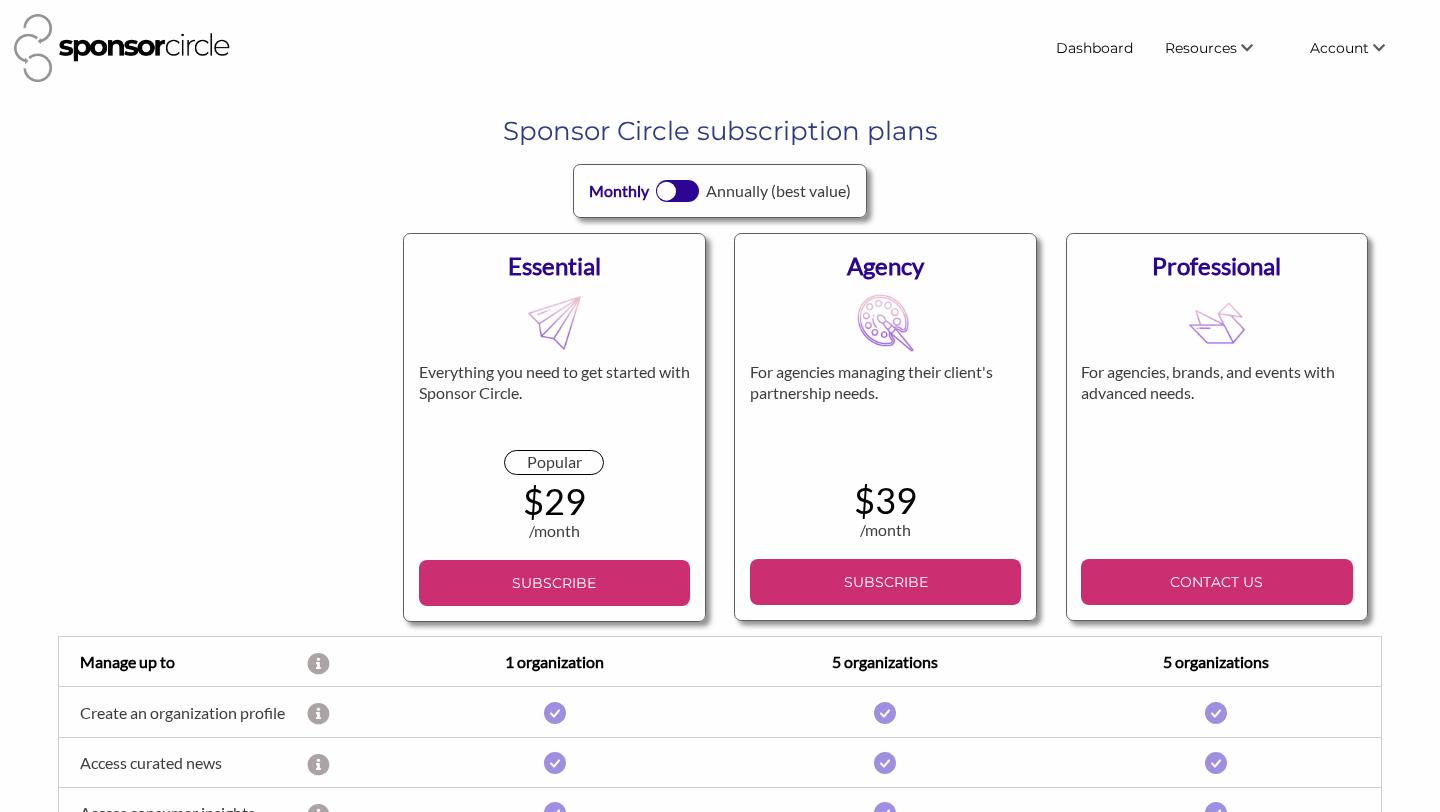 scroll, scrollTop: 0, scrollLeft: 0, axis: both 